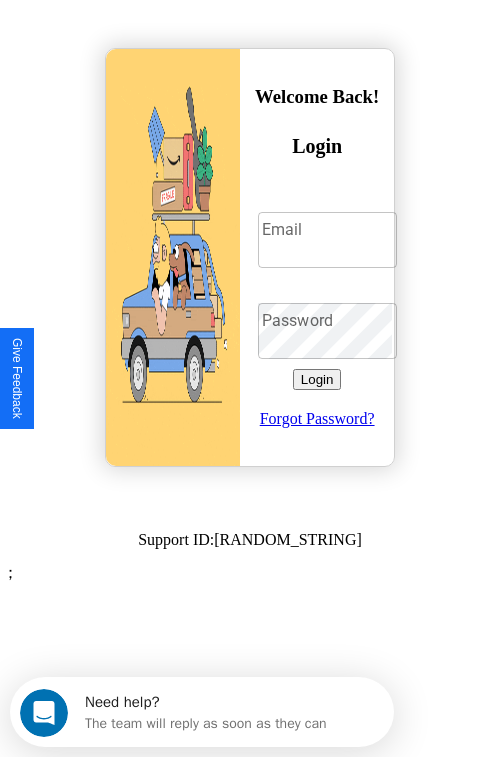 scroll, scrollTop: 0, scrollLeft: 0, axis: both 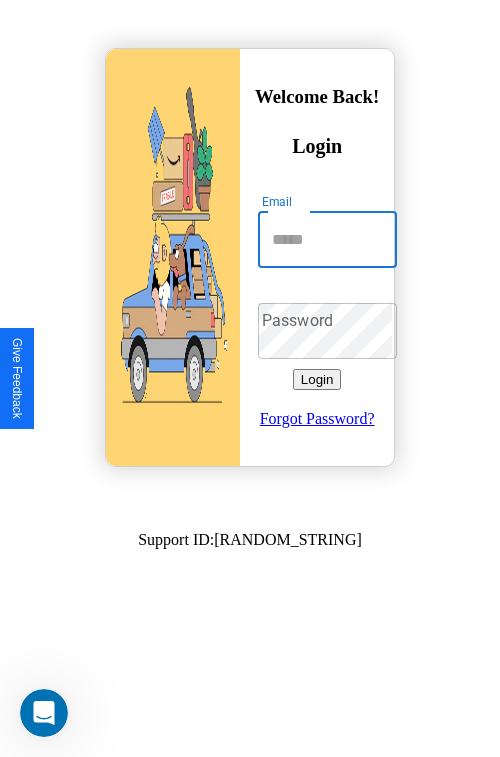 click on "Email" at bounding box center [327, 240] 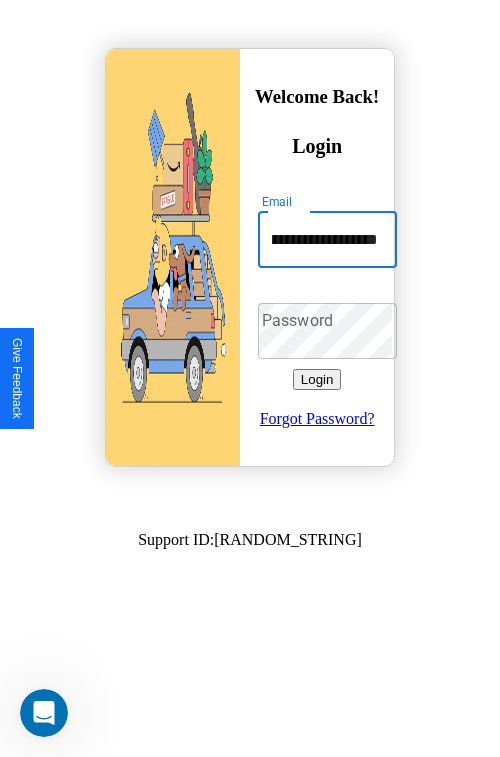 scroll, scrollTop: 0, scrollLeft: 66, axis: horizontal 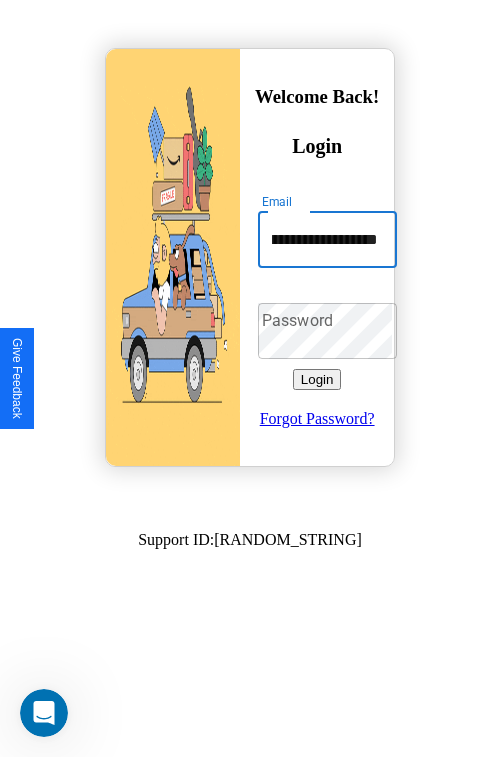 type on "**********" 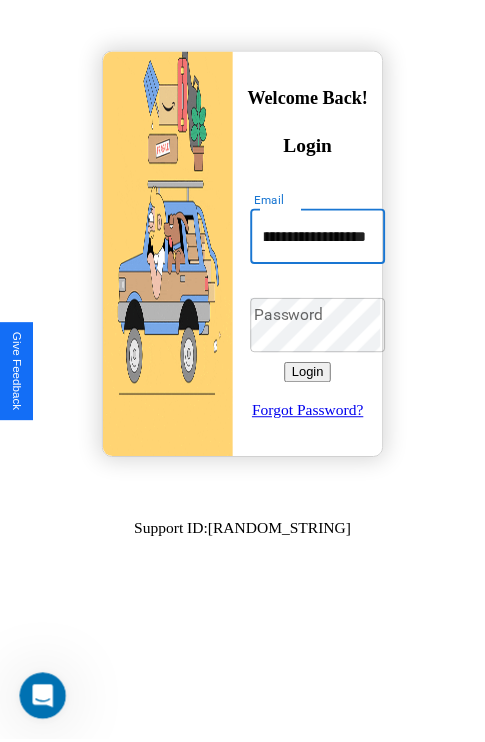 scroll, scrollTop: 0, scrollLeft: 0, axis: both 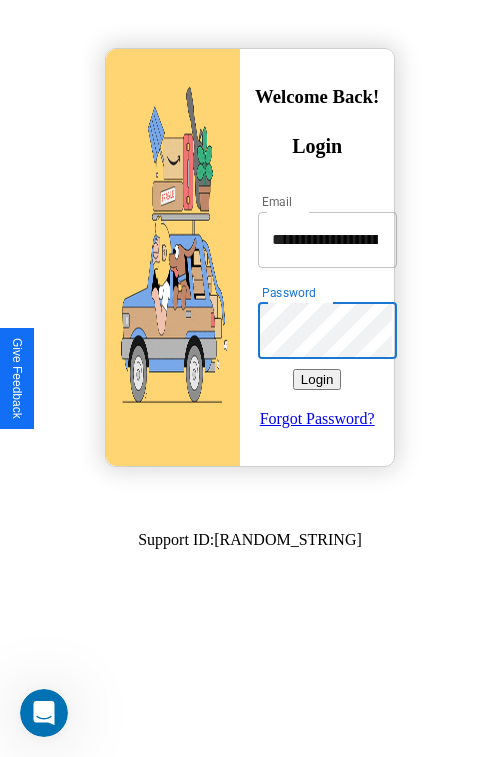 click on "Login" at bounding box center (317, 379) 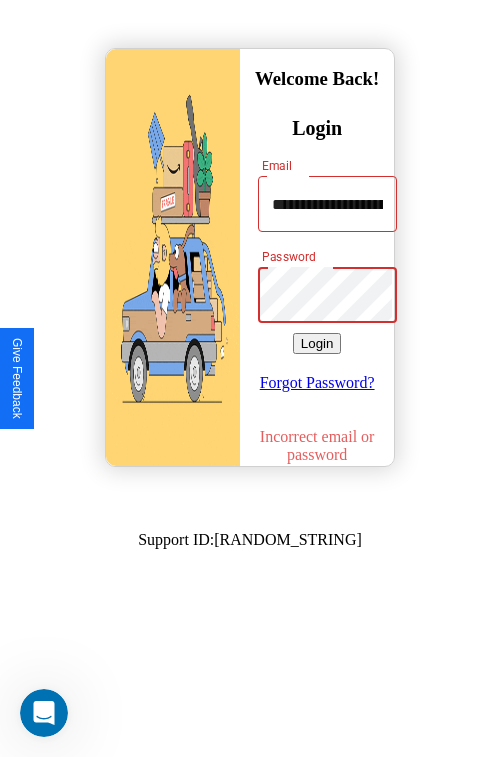 click on "Login" at bounding box center [317, 343] 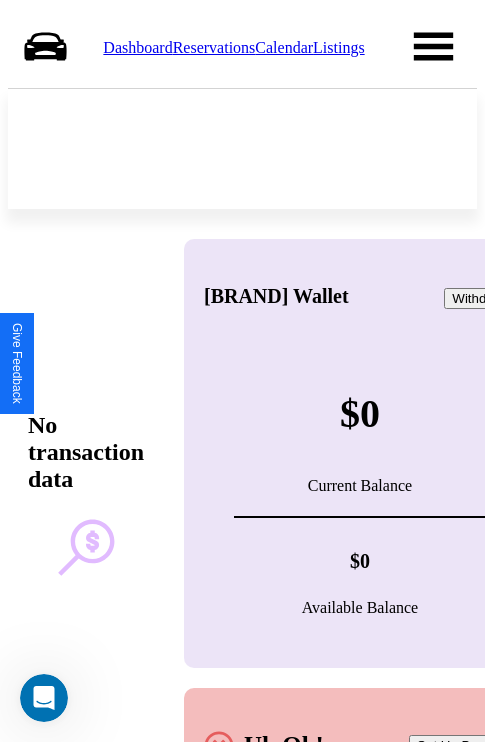 scroll, scrollTop: 0, scrollLeft: 0, axis: both 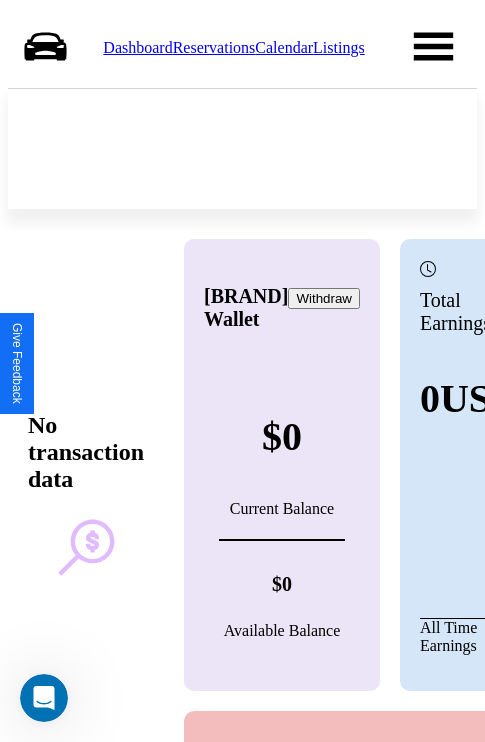 click on "Reservations" at bounding box center (214, 47) 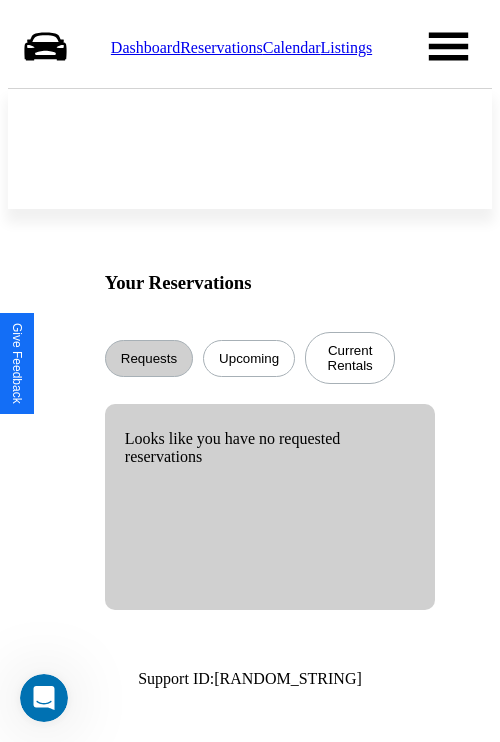 click on "Calendar" at bounding box center (292, 47) 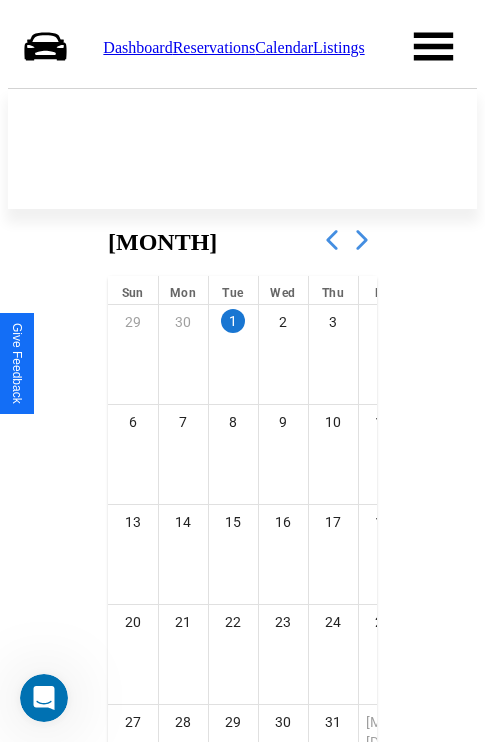 click at bounding box center (362, 240) 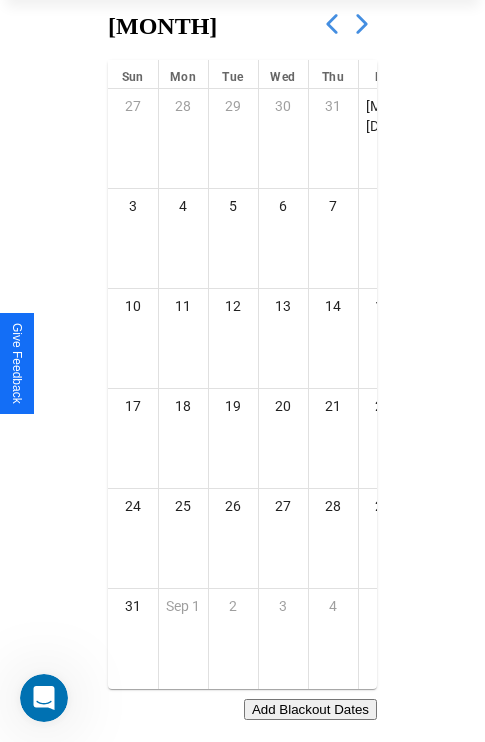 scroll, scrollTop: 242, scrollLeft: 0, axis: vertical 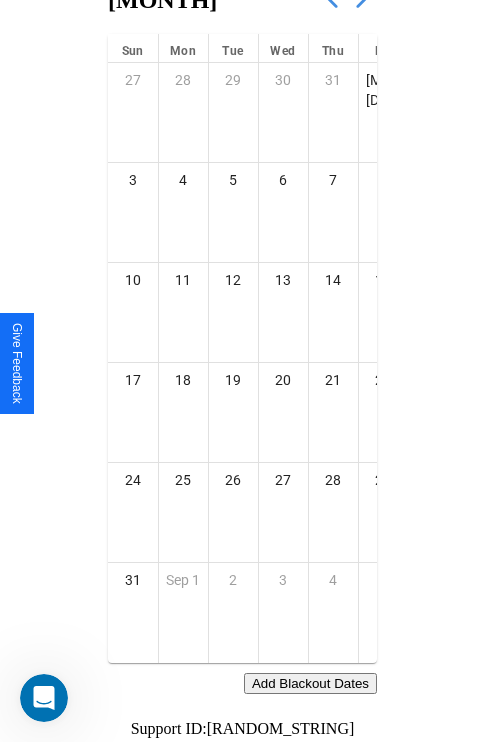 click on "Add Blackout Dates" at bounding box center [310, 683] 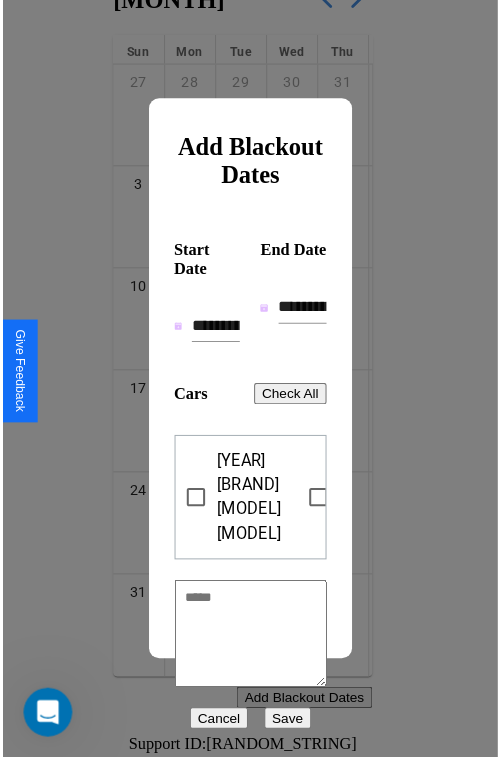scroll, scrollTop: 227, scrollLeft: 0, axis: vertical 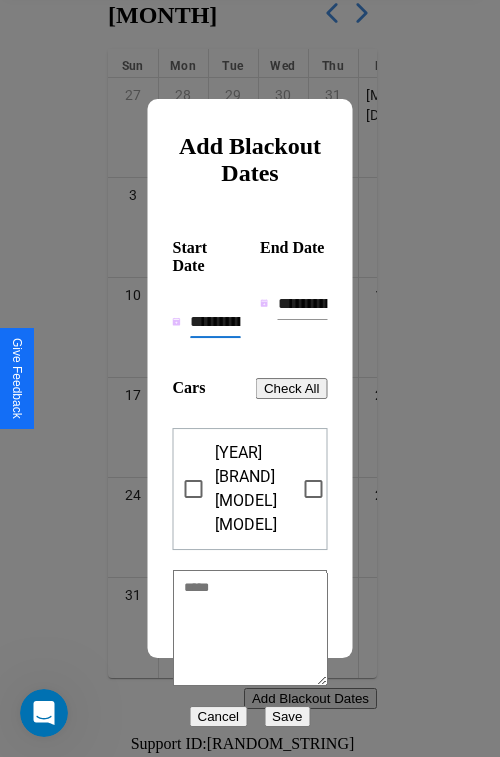 click on "**********" at bounding box center [215, 322] 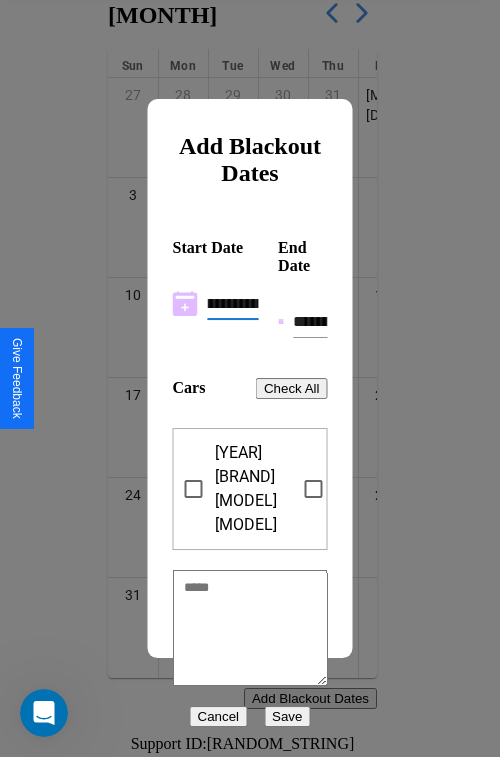 scroll, scrollTop: 0, scrollLeft: 37, axis: horizontal 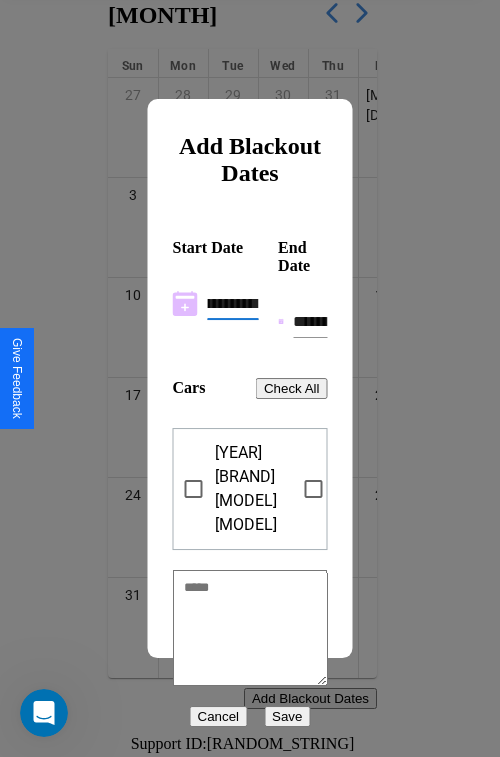 type on "**********" 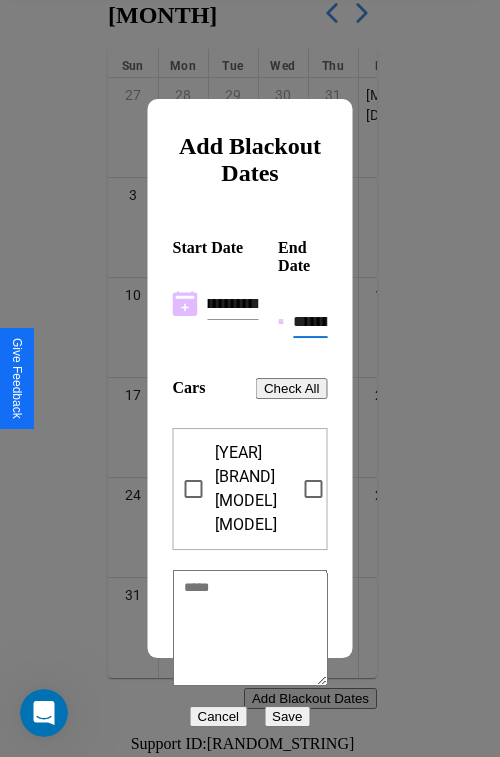 scroll, scrollTop: 0, scrollLeft: 0, axis: both 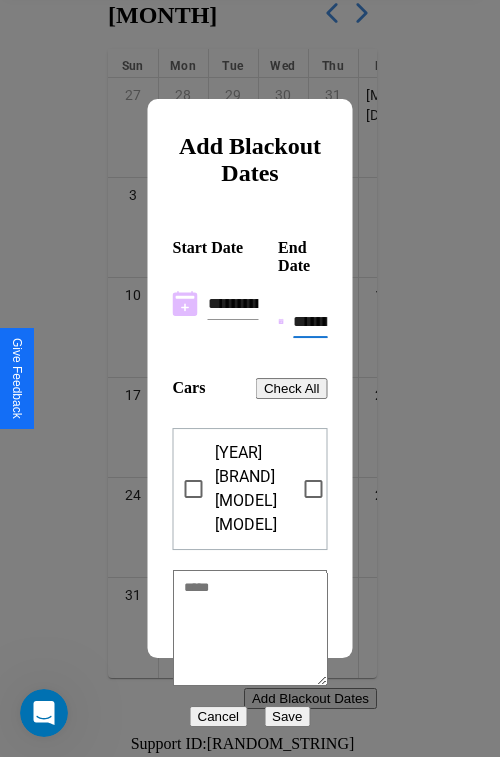 click on "**********" at bounding box center [310, 322] 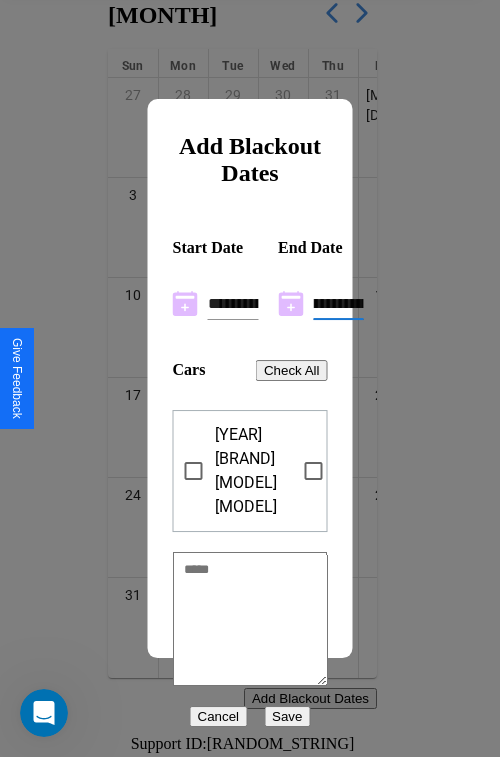 scroll, scrollTop: 0, scrollLeft: 37, axis: horizontal 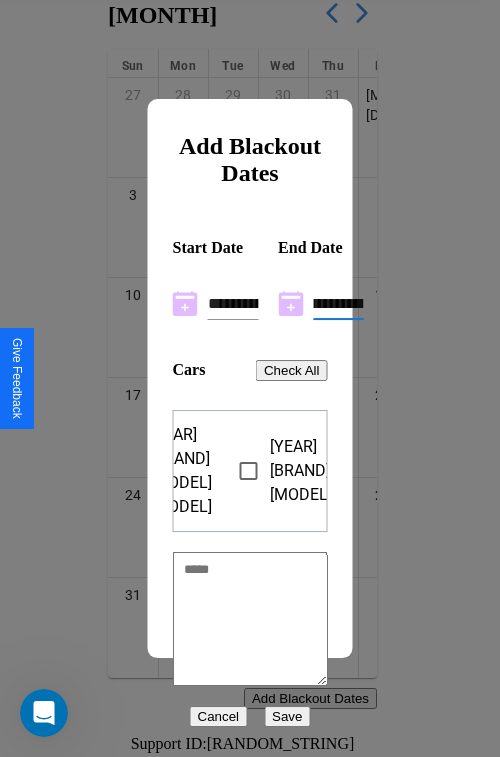 type on "**********" 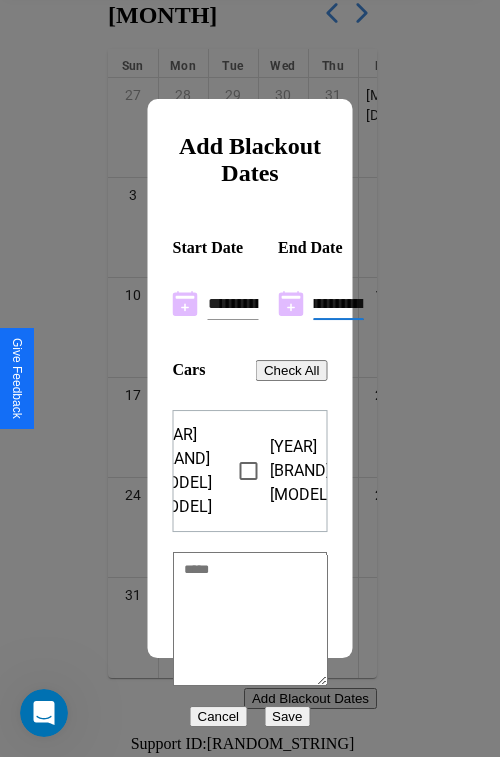 scroll, scrollTop: 0, scrollLeft: 0, axis: both 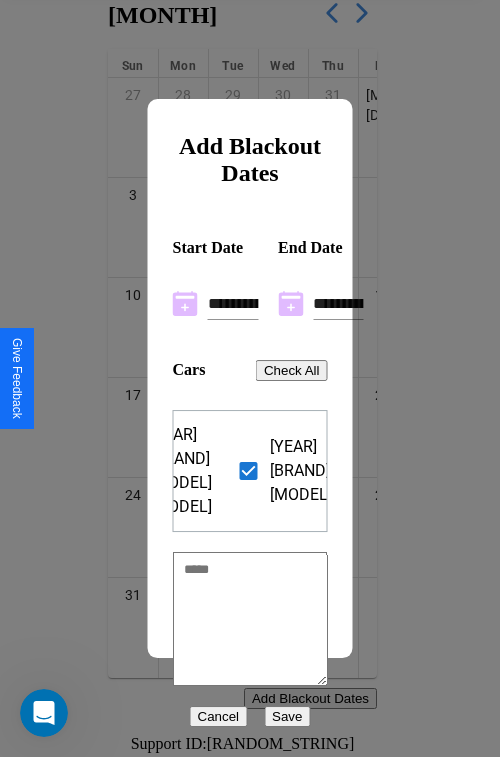 click on "Save" at bounding box center (287, 716) 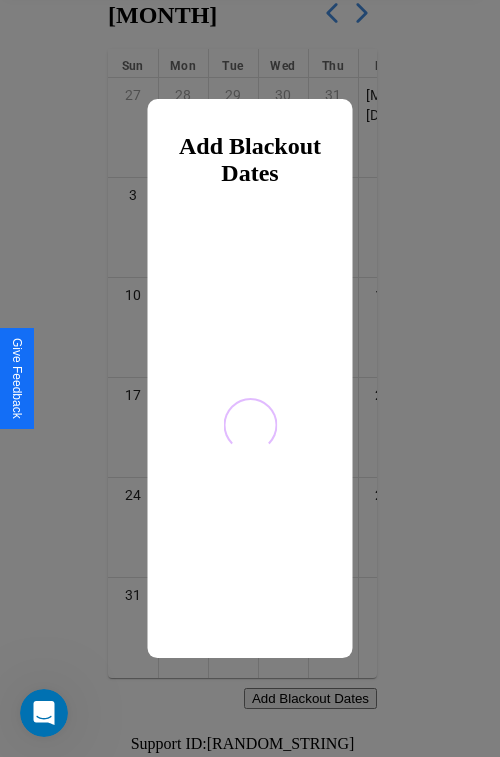 scroll, scrollTop: 0, scrollLeft: 0, axis: both 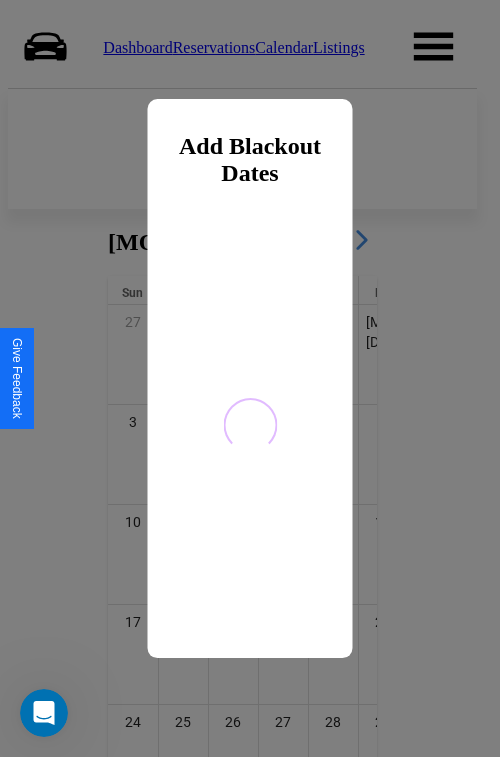 click at bounding box center [250, 378] 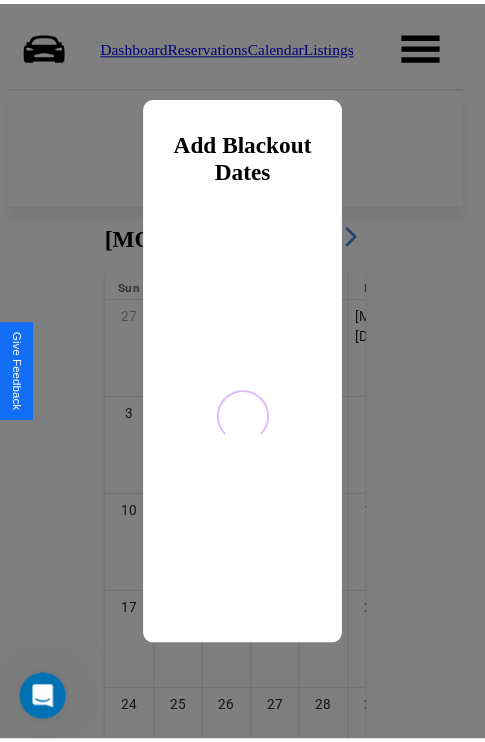 scroll, scrollTop: 227, scrollLeft: 0, axis: vertical 